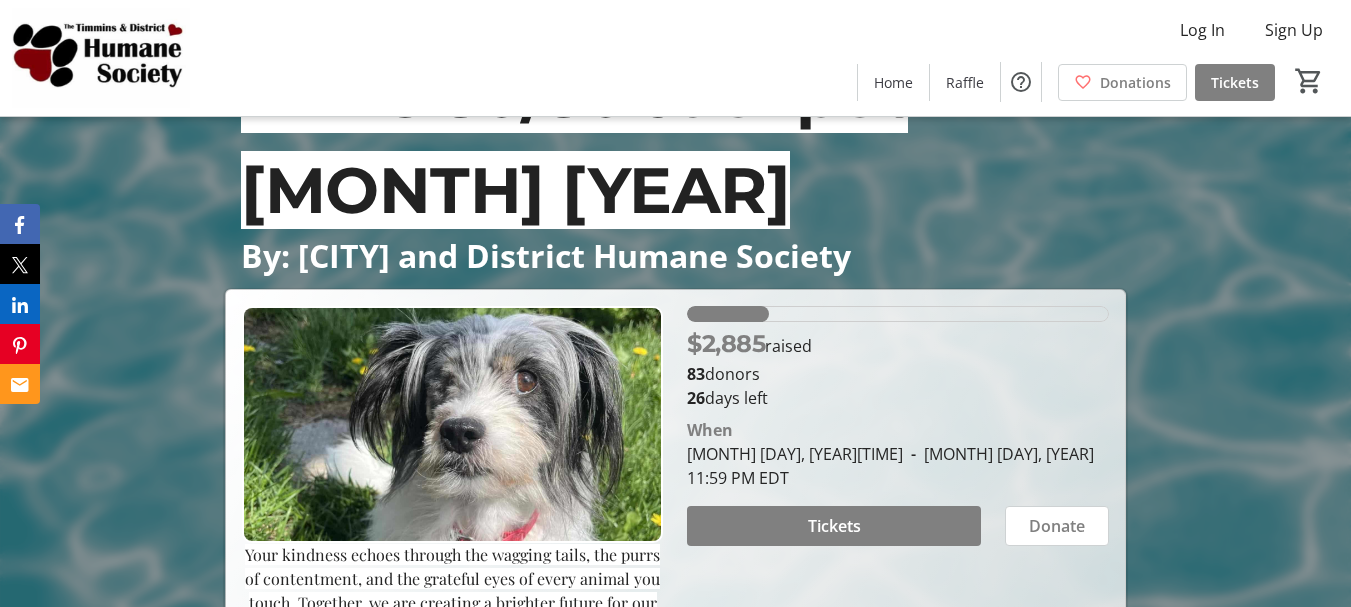 scroll, scrollTop: 200, scrollLeft: 0, axis: vertical 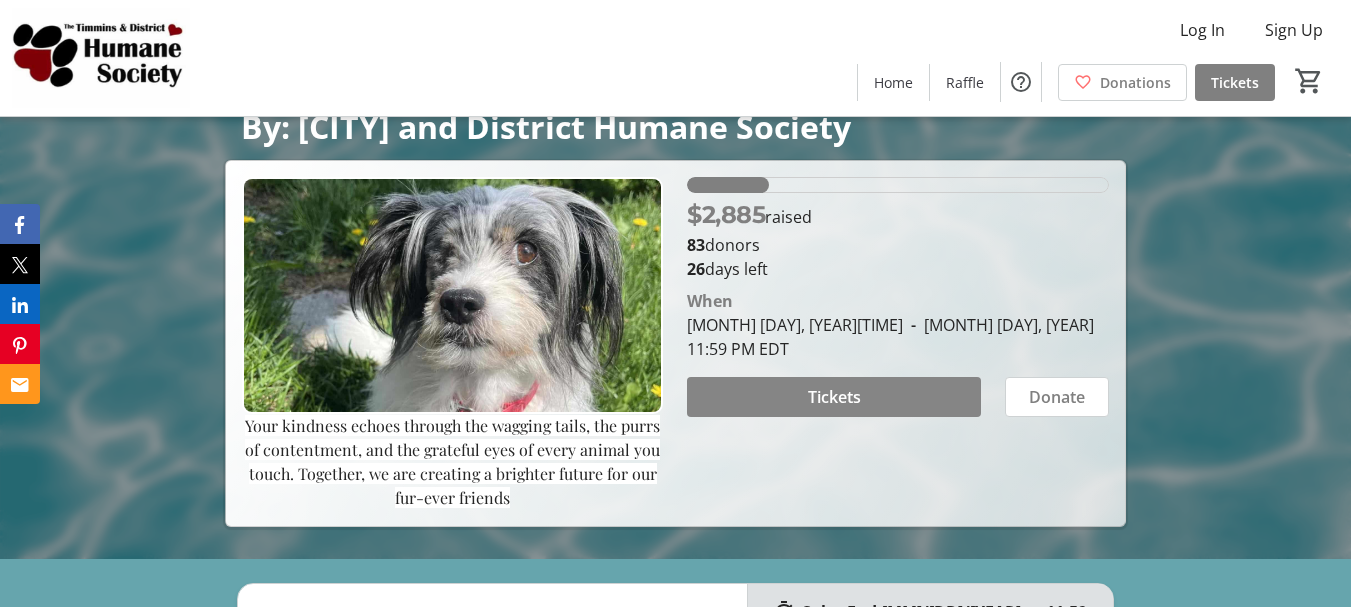 click on "Tickets" at bounding box center [834, 397] 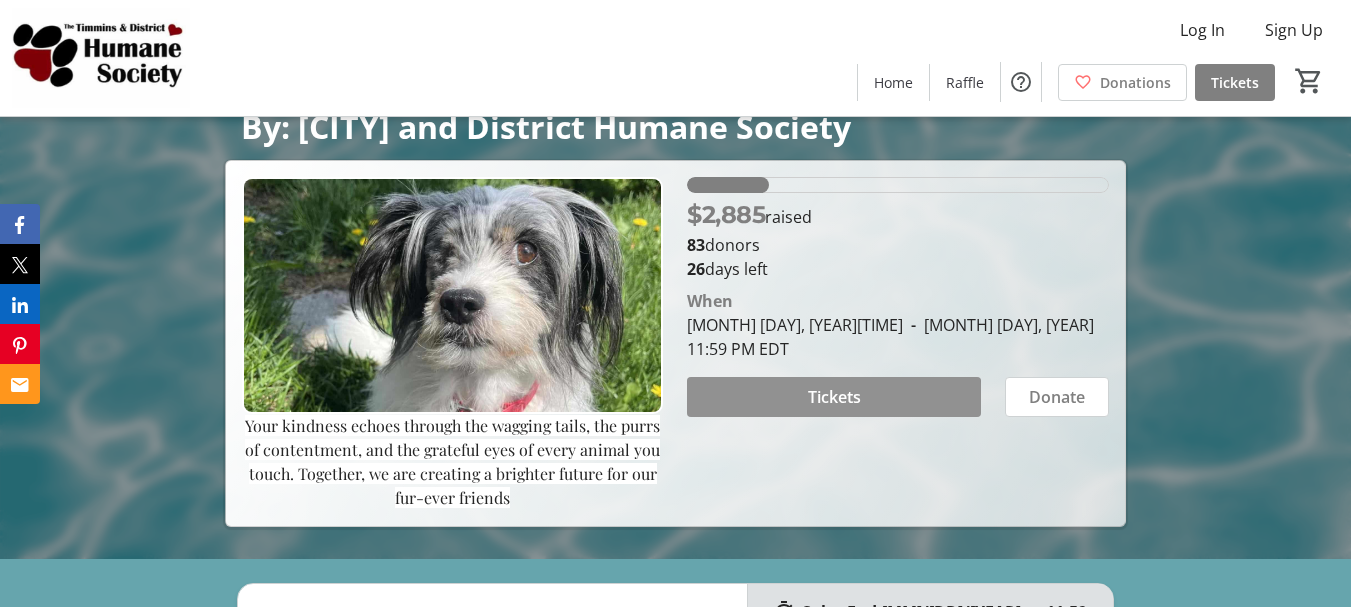 scroll, scrollTop: 0, scrollLeft: 0, axis: both 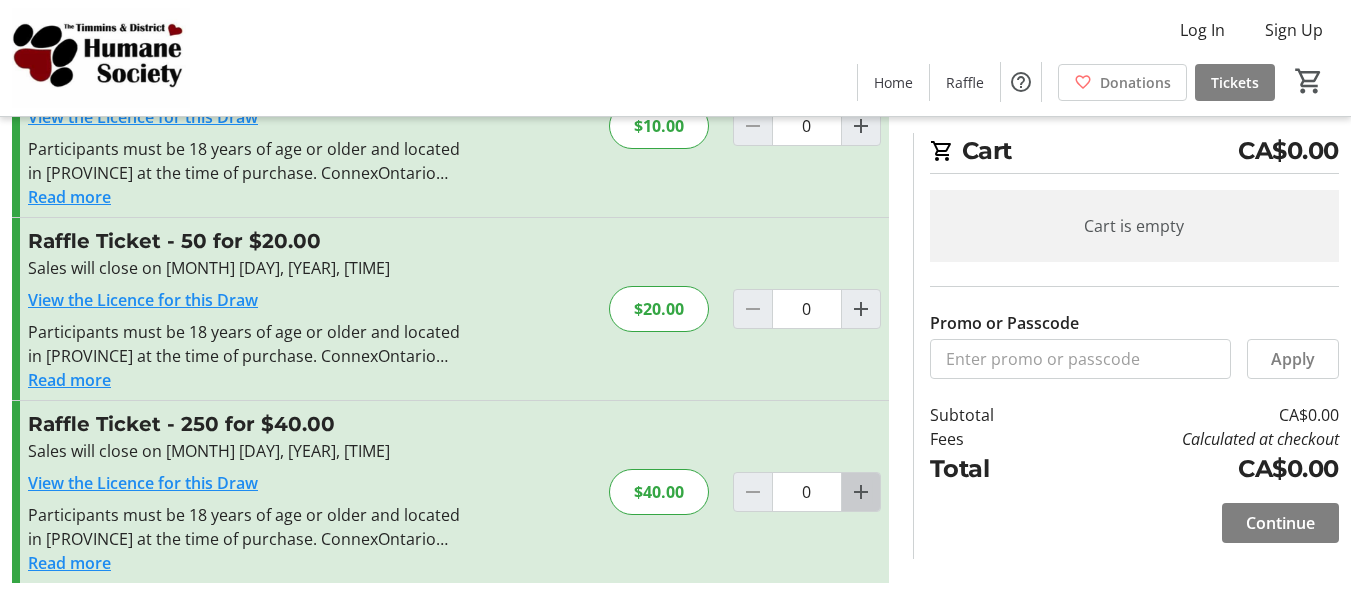 click 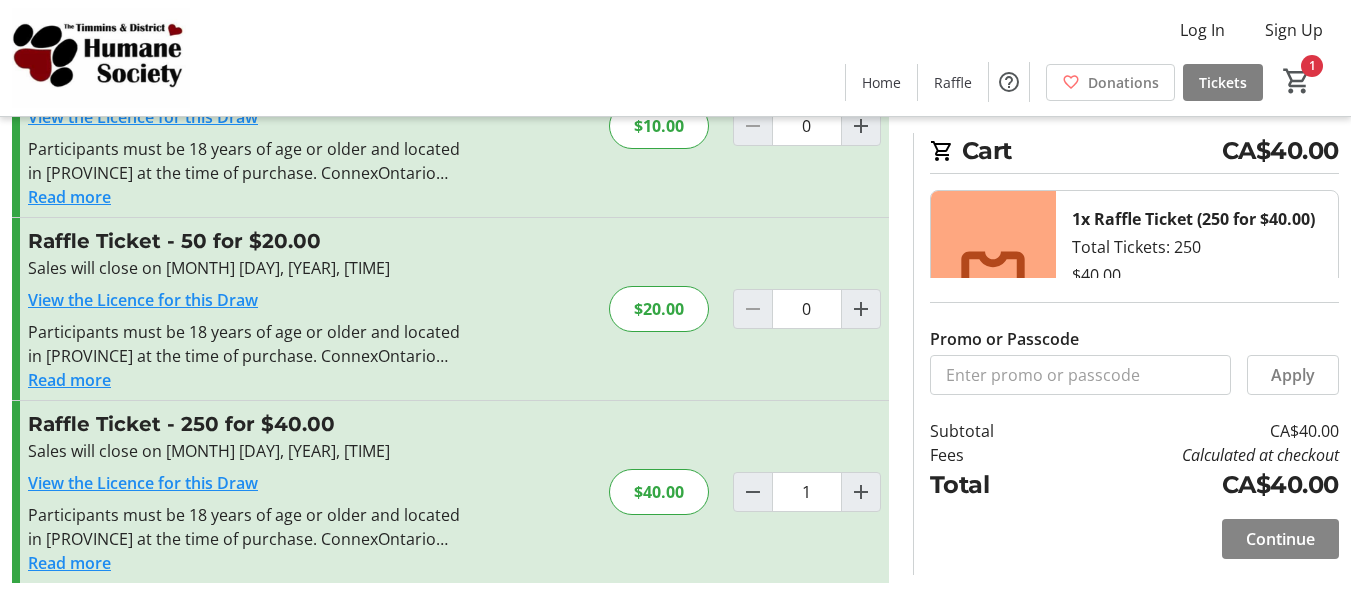 click on "Continue" 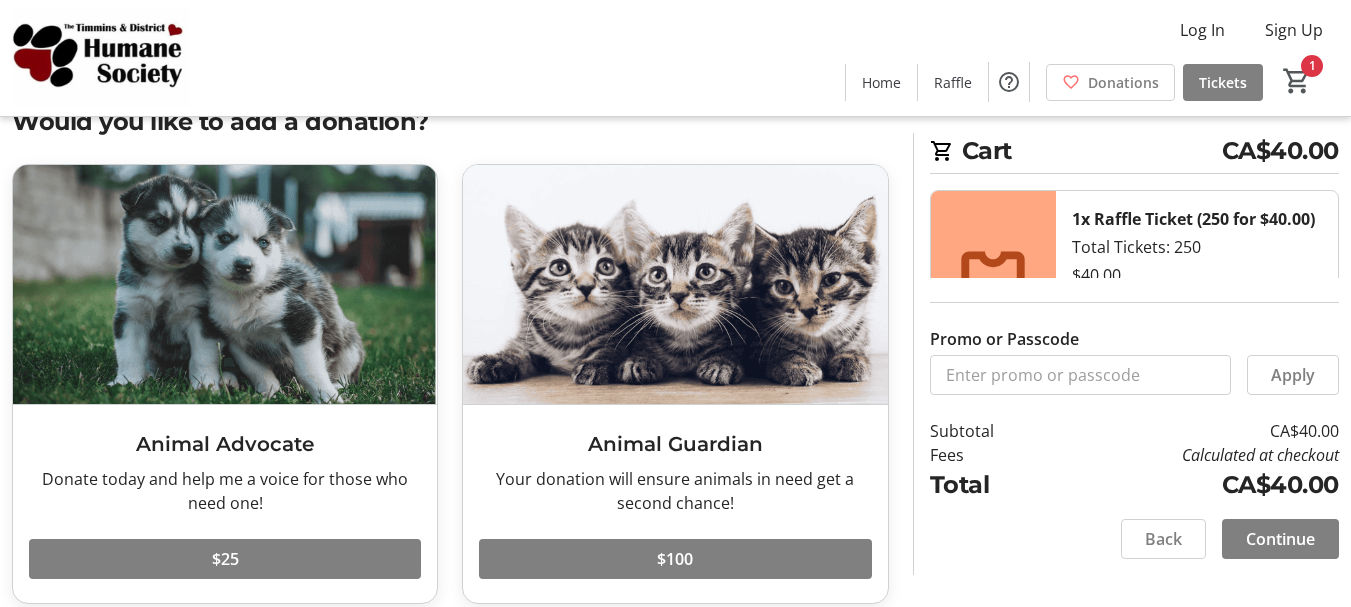 scroll, scrollTop: 45, scrollLeft: 0, axis: vertical 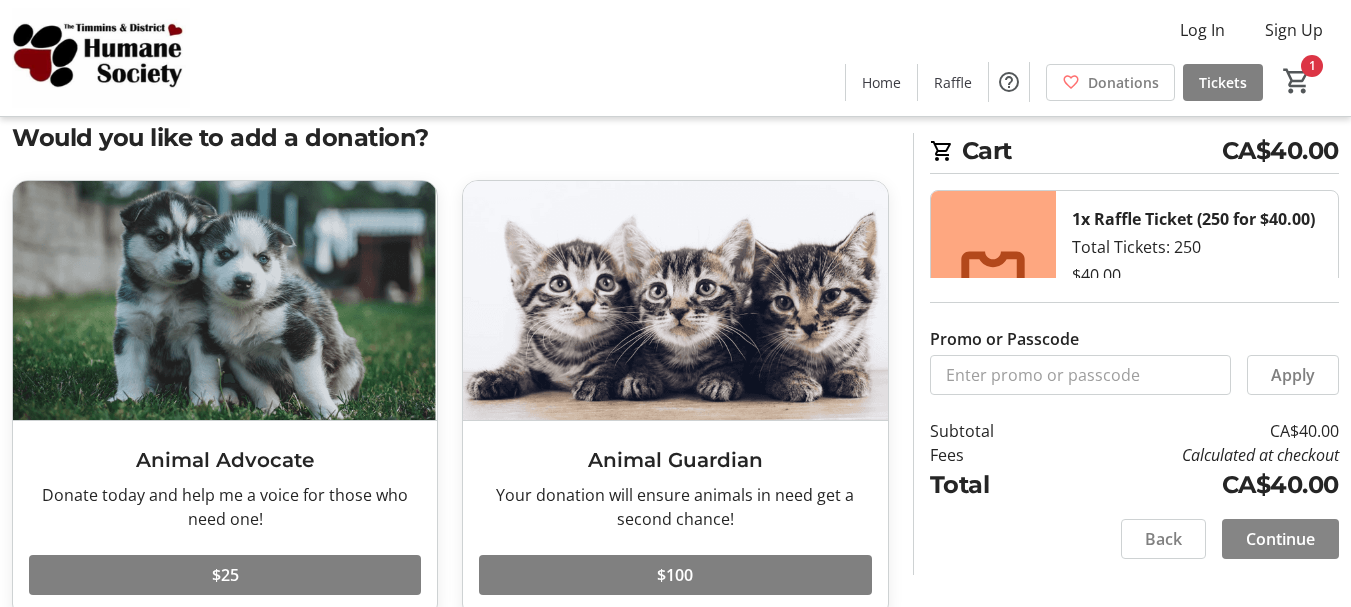 click on "Continue" 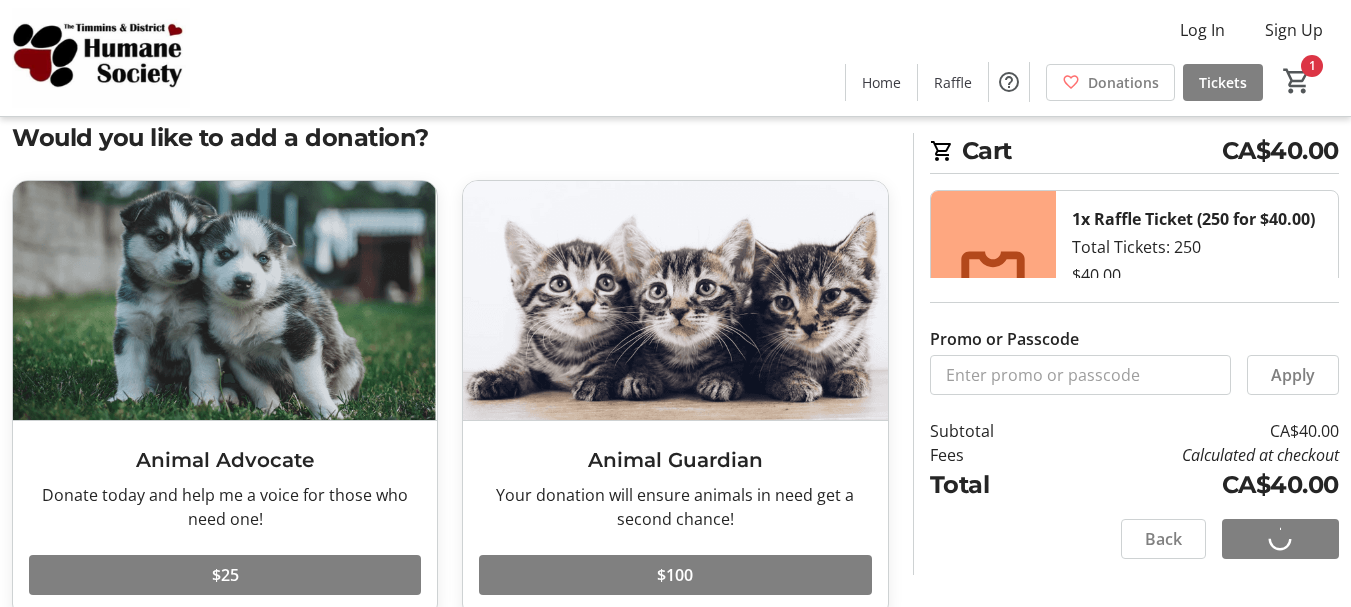 scroll, scrollTop: 0, scrollLeft: 0, axis: both 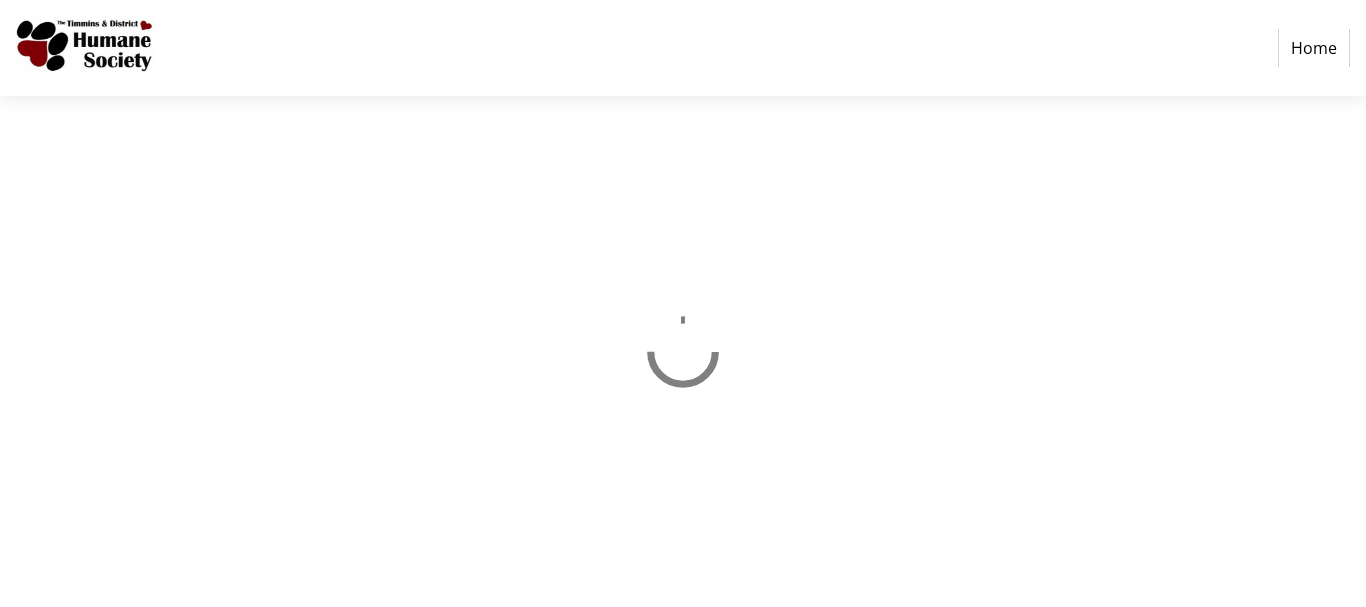 select on "CA" 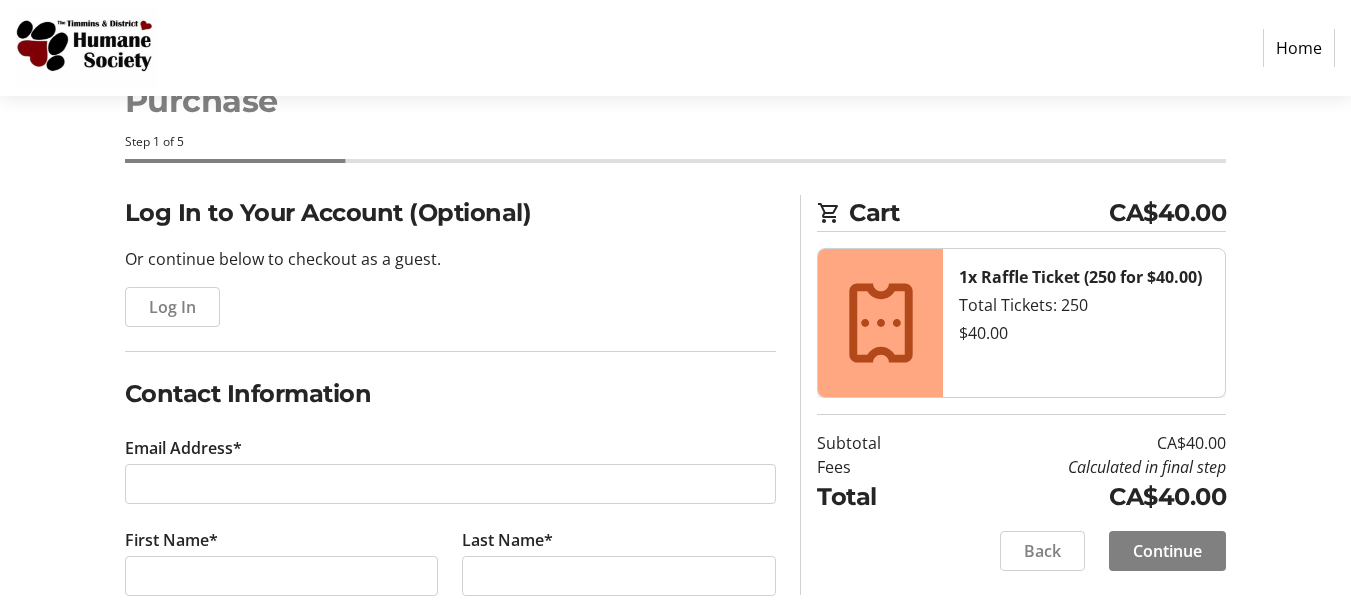 scroll, scrollTop: 200, scrollLeft: 0, axis: vertical 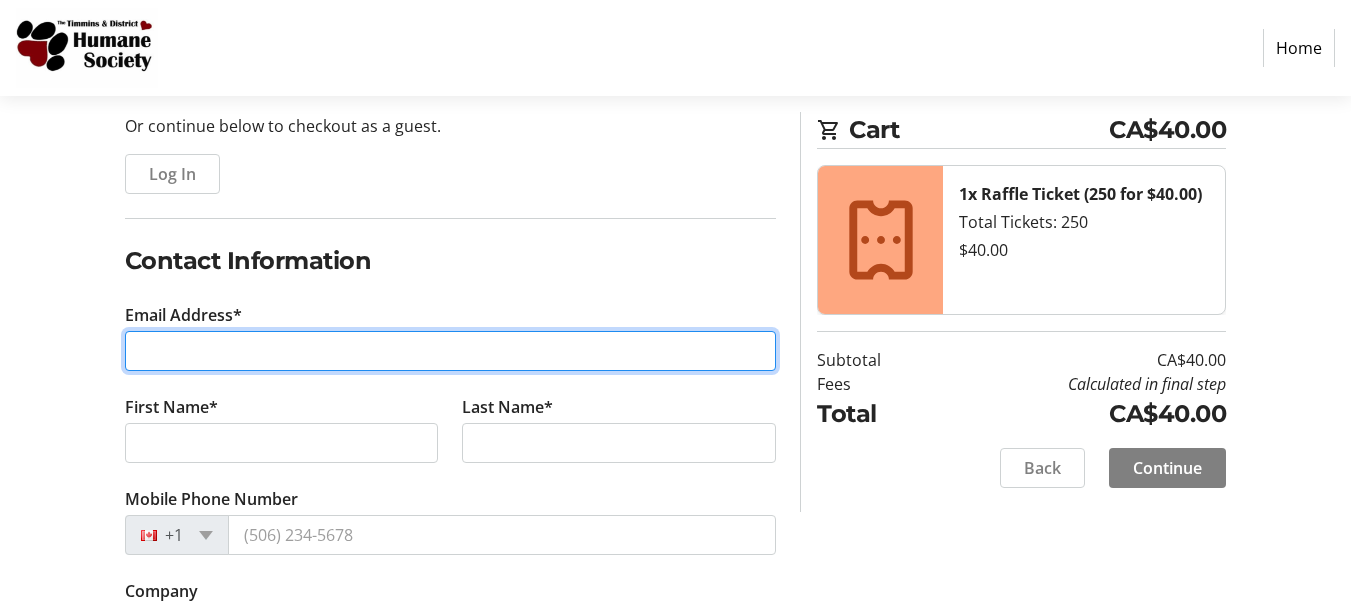 click on "Email Address*" at bounding box center [451, 351] 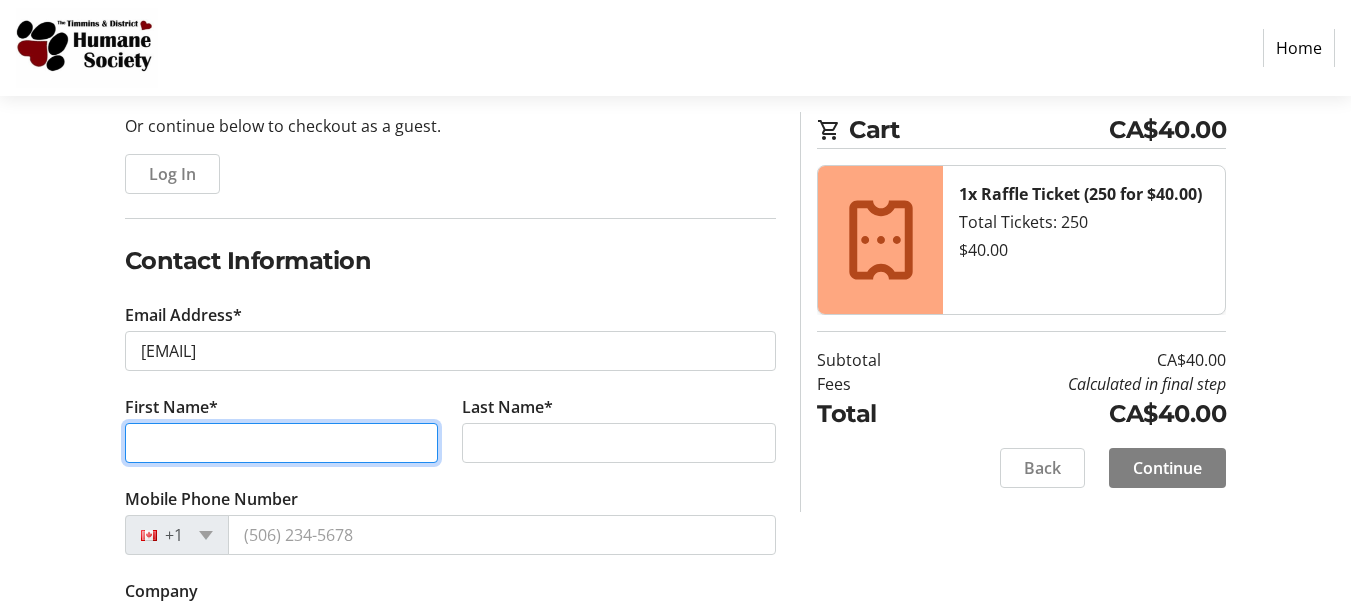 type on "[FIRST]" 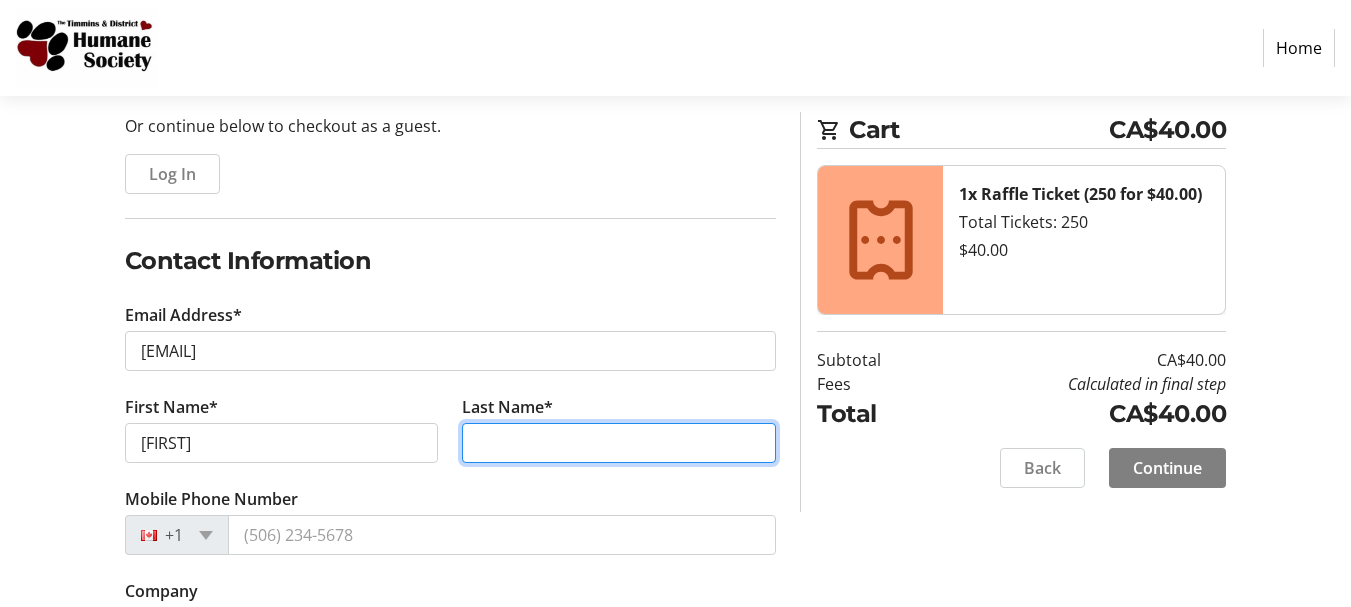 type on "[LAST]" 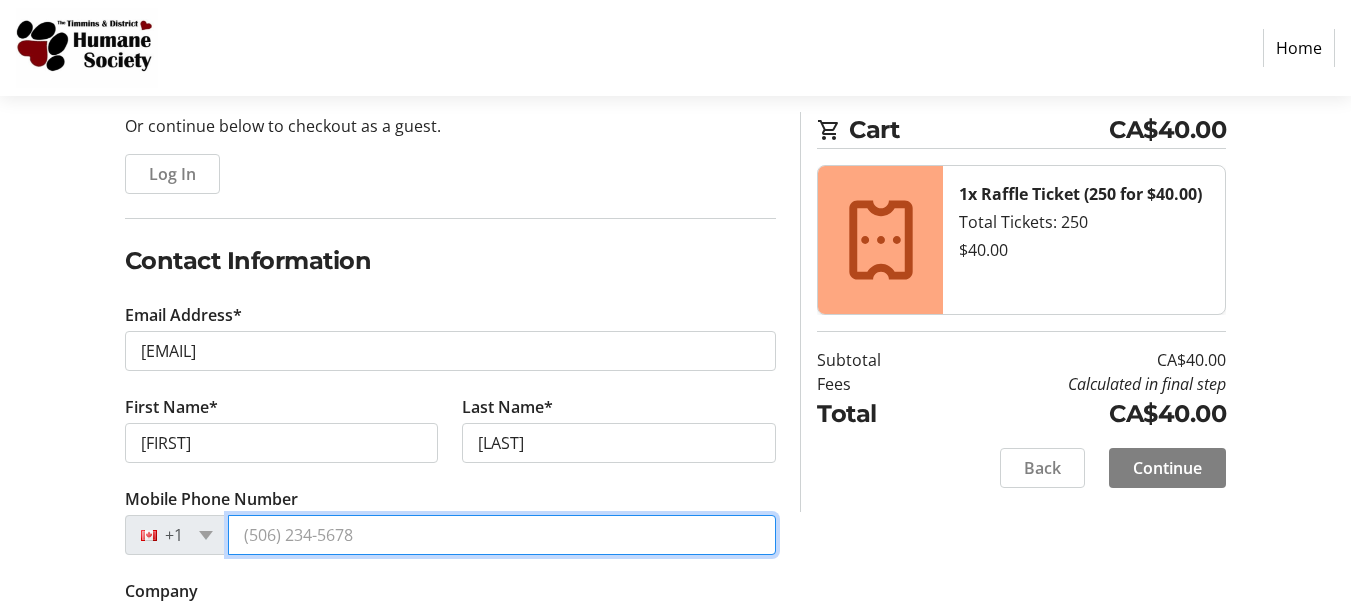 type on "([AREACODE]) [PREFIX]-[LINE]" 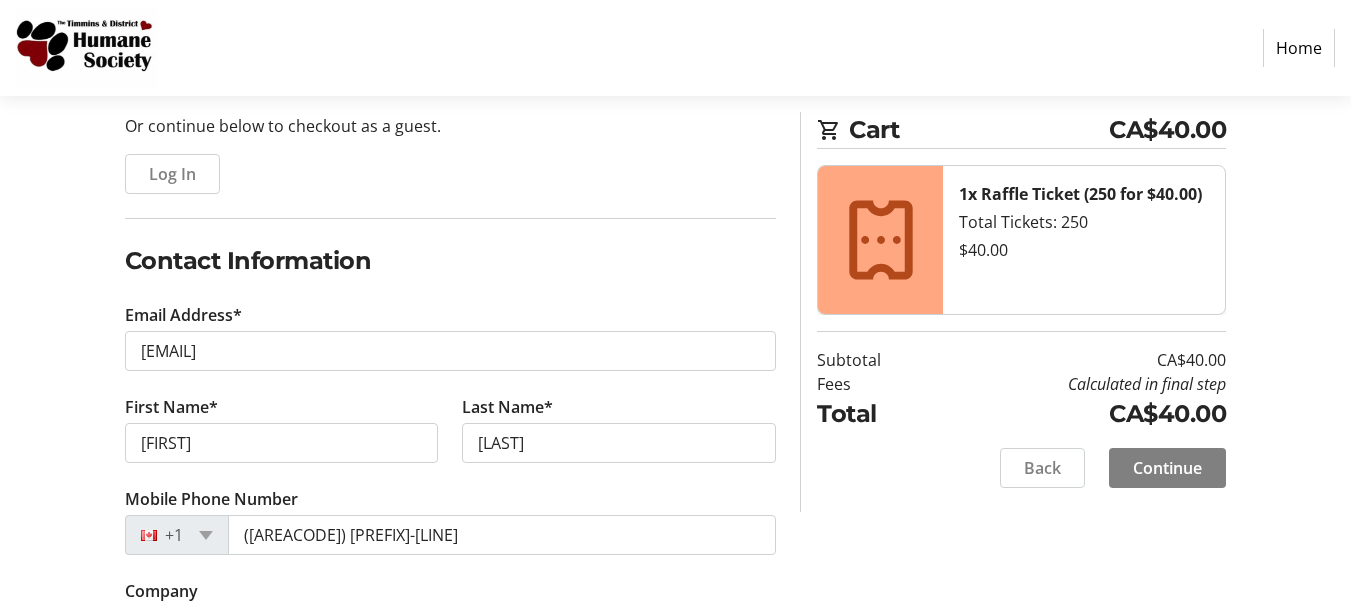 type on "[NUMBER], [STREET]" 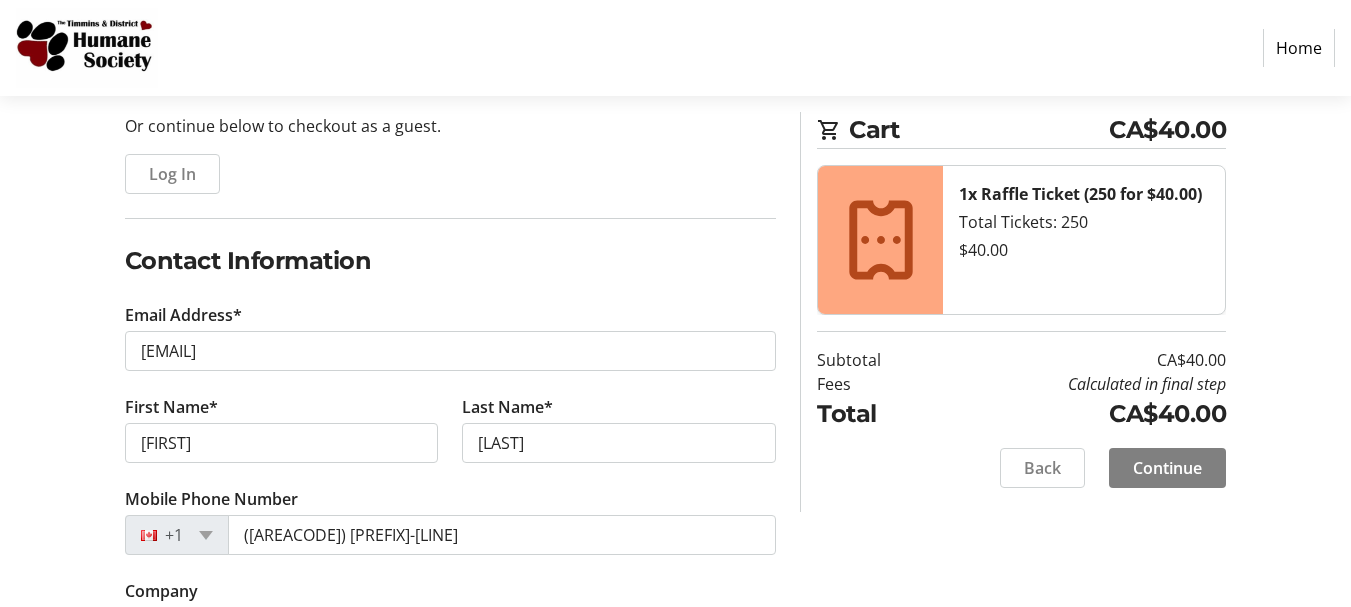 select on "[STATE]" 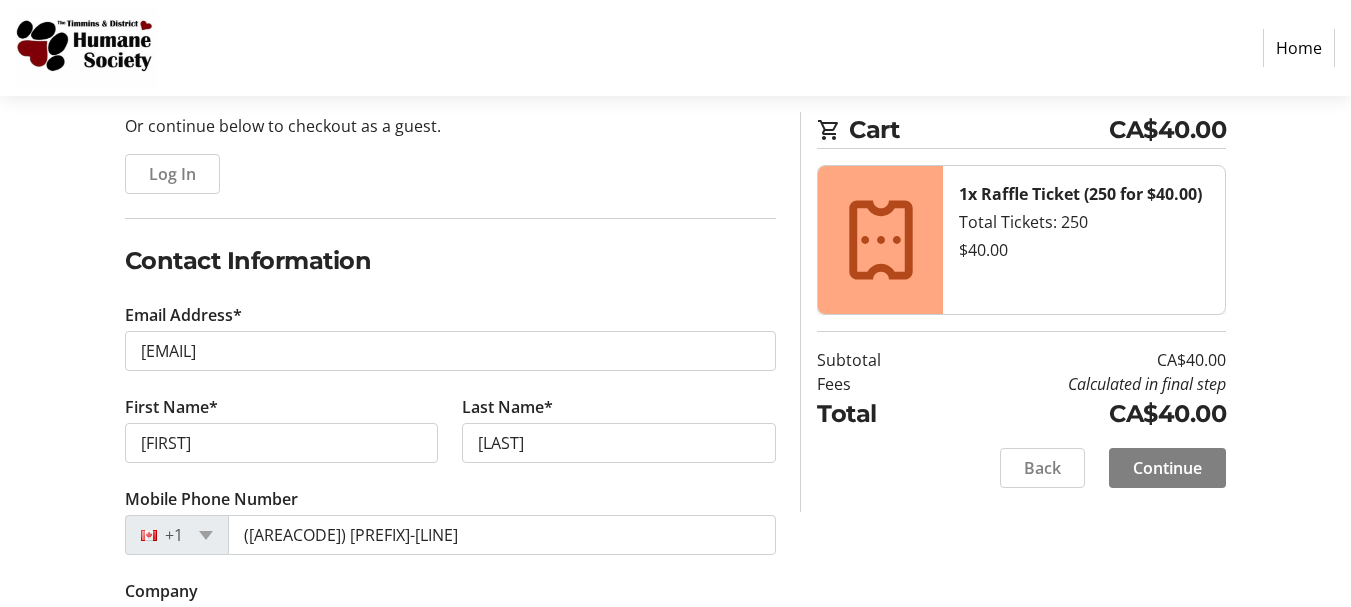click on "Log In to Your Account (Optional) Or continue below to checkout as a guest.  Log In  Contact Information Email Address* [EMAIL] First Name* [FIRST] Last Name* [LAST]  Mobile Phone Number  +1 ([PHONE]) [PREFIX]-[LINE]  Company  0 / 60 characters Mailing Address  Address Line 1*  [NUMBER], [STREET]  Address Line 2  [STREET]  City*  [CITY]  State/Province*  [STATE]  State or Province  State or Province   Alberta   British Columbia   Manitoba   New Brunswick   Newfoundland and Labrador   Nova Scotia   Ontario   Prince Edward Island   Quebec   Saskatchewan   Northwest Territories   Nunavut   Yukon   Zip Code/Postal Code*  [POSTALCODE]  Country*  Country Country  Afghanistan   Åland Islands   Albania   Algeria   American Samoa   Andorra   Angola   Anguilla   Antarctica   Antigua and Barbuda   Argentina   Armenia   Aruba   Australia   Austria   Azerbaijan   The Bahamas   Bahrain   Bangladesh   Barbados   Belarus   Belgium   Belize   Benin   Bermuda   Bhutan   Bolivia   Bonaire   Bosnia and Herzegovina   Botswana   Bouvet Island" 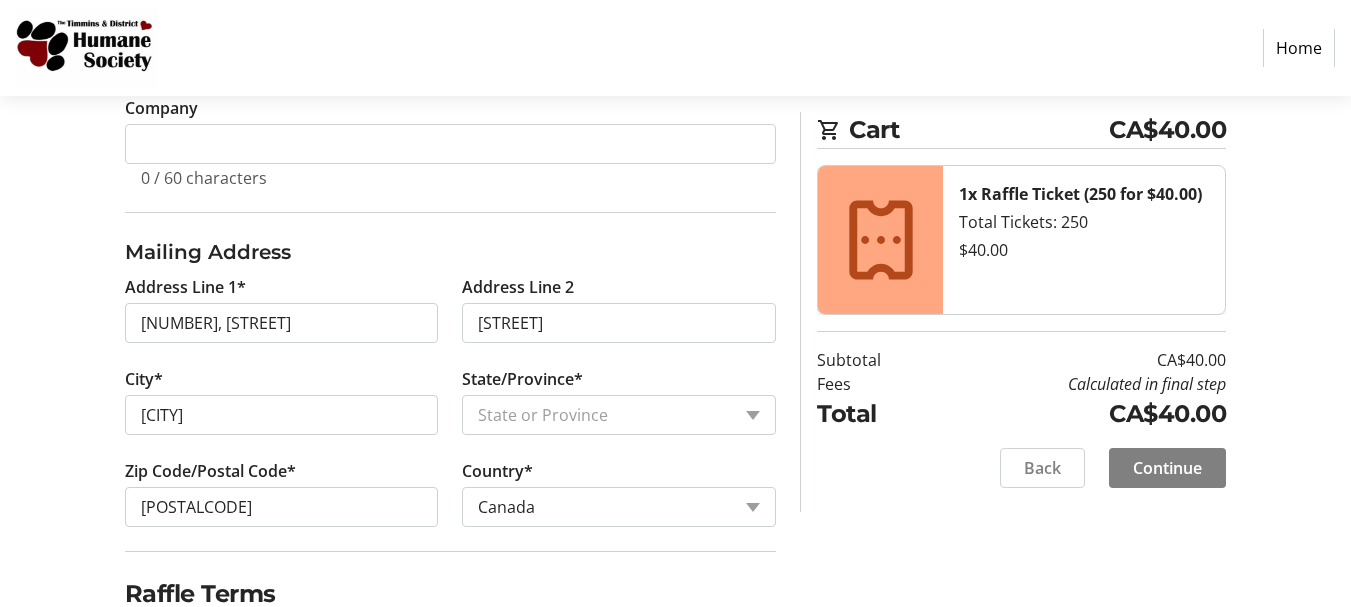 scroll, scrollTop: 700, scrollLeft: 0, axis: vertical 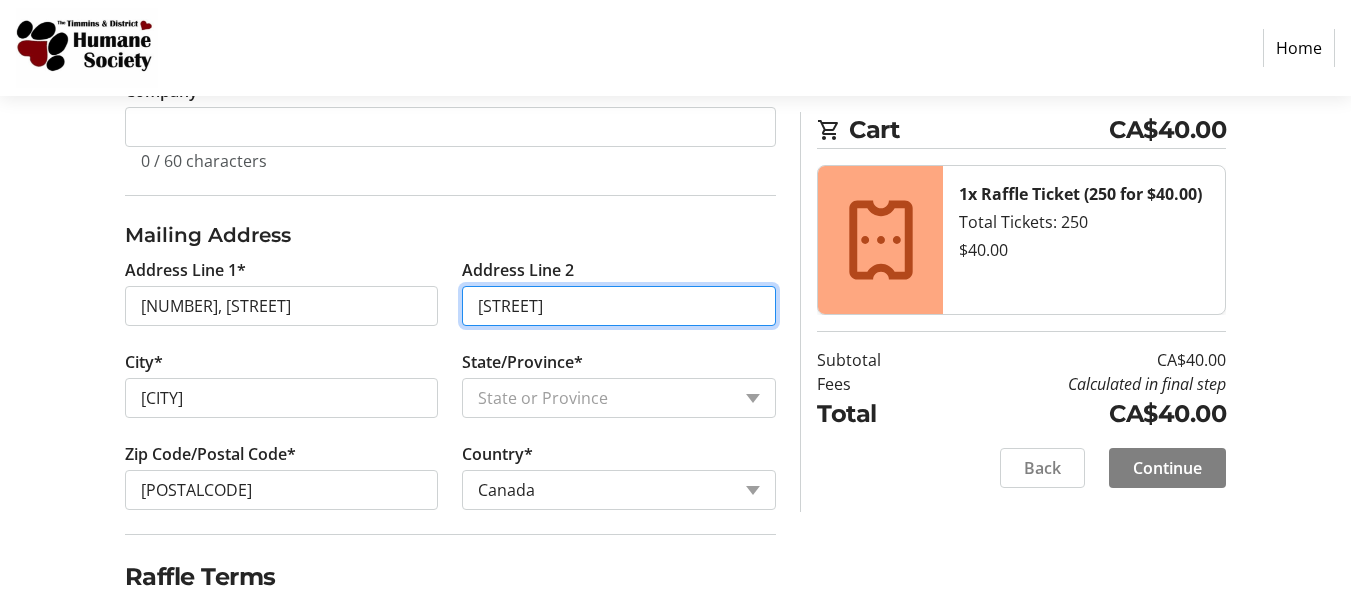 drag, startPoint x: 599, startPoint y: 306, endPoint x: 444, endPoint y: 334, distance: 157.50873 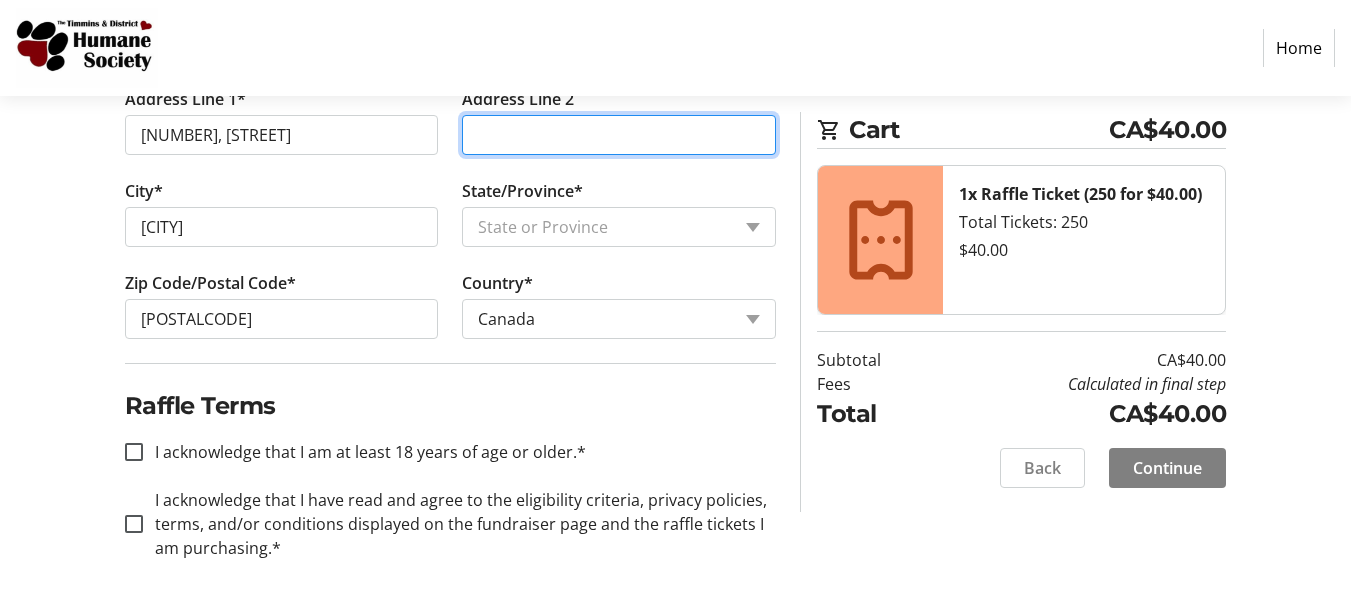 scroll, scrollTop: 872, scrollLeft: 0, axis: vertical 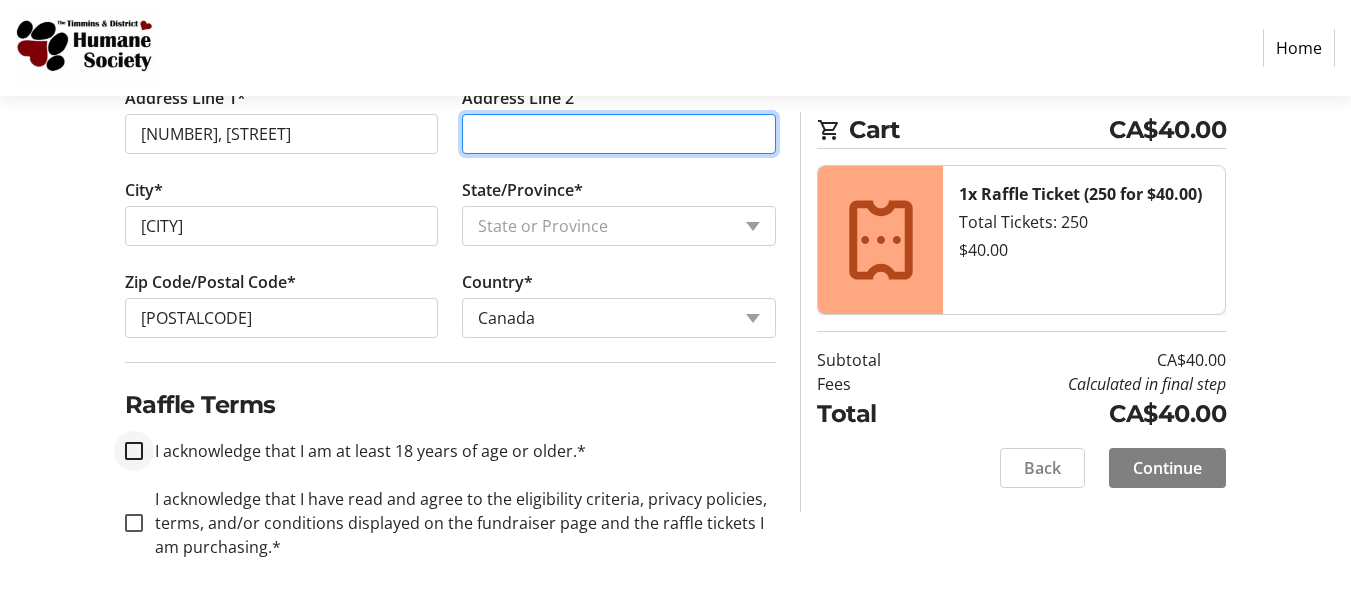 type 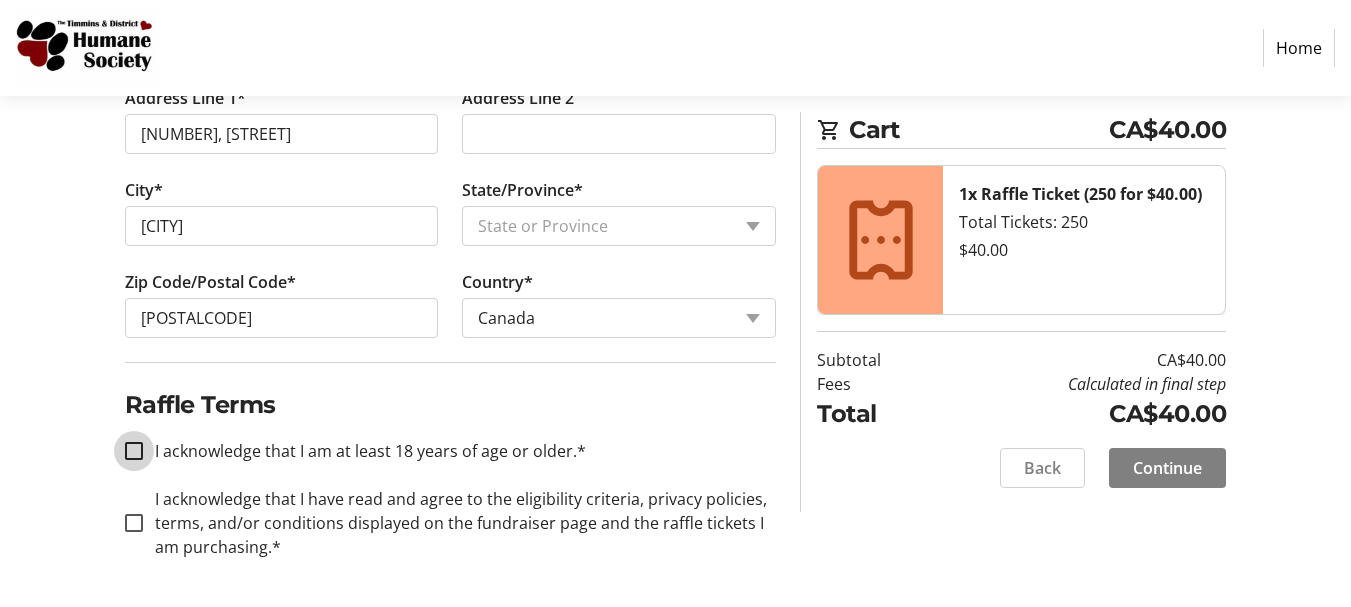click on "I acknowledge that I am at least 18 years of age or older.*" at bounding box center [134, 451] 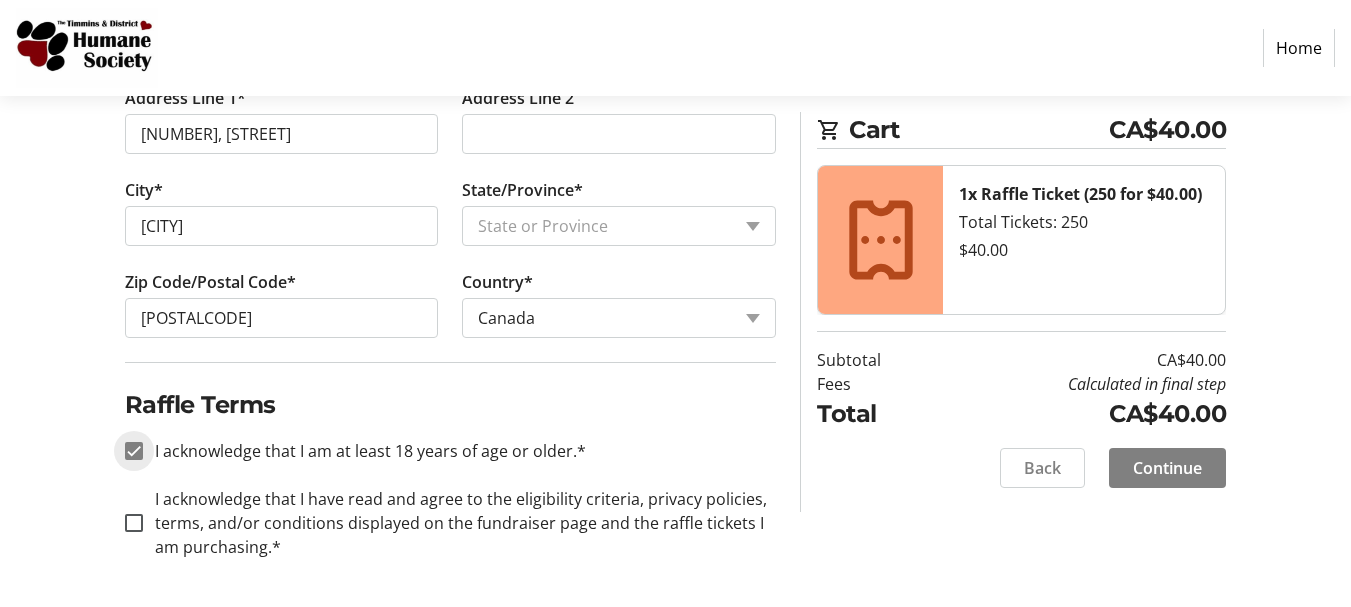 checkbox on "true" 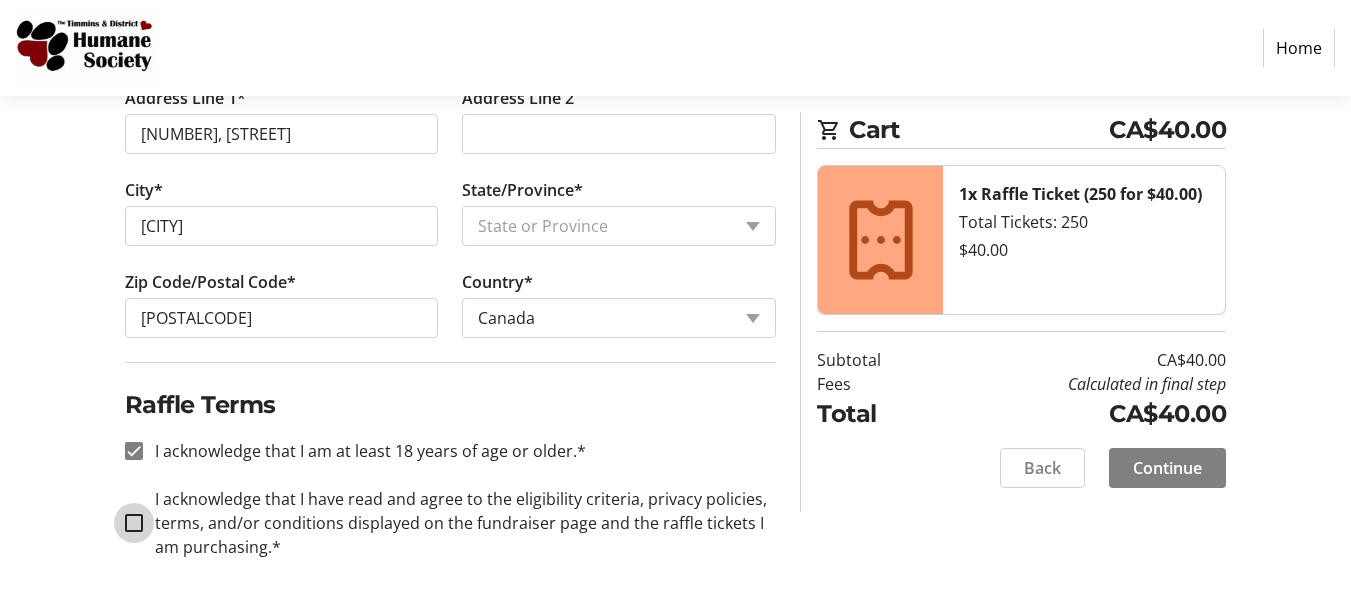 click on "I acknowledge that I have read and agree to the eligibility criteria, privacy policies, terms,
and/or conditions displayed on the fundraiser page and the raffle tickets I am purchasing.*" at bounding box center (134, 523) 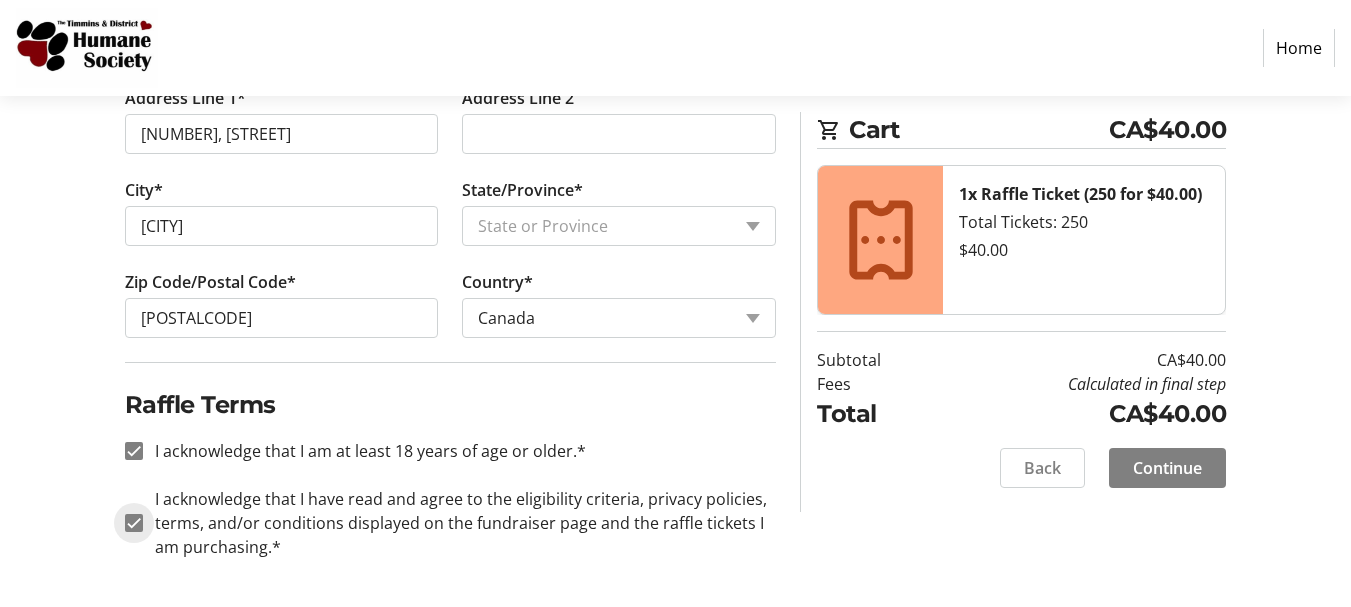 checkbox on "true" 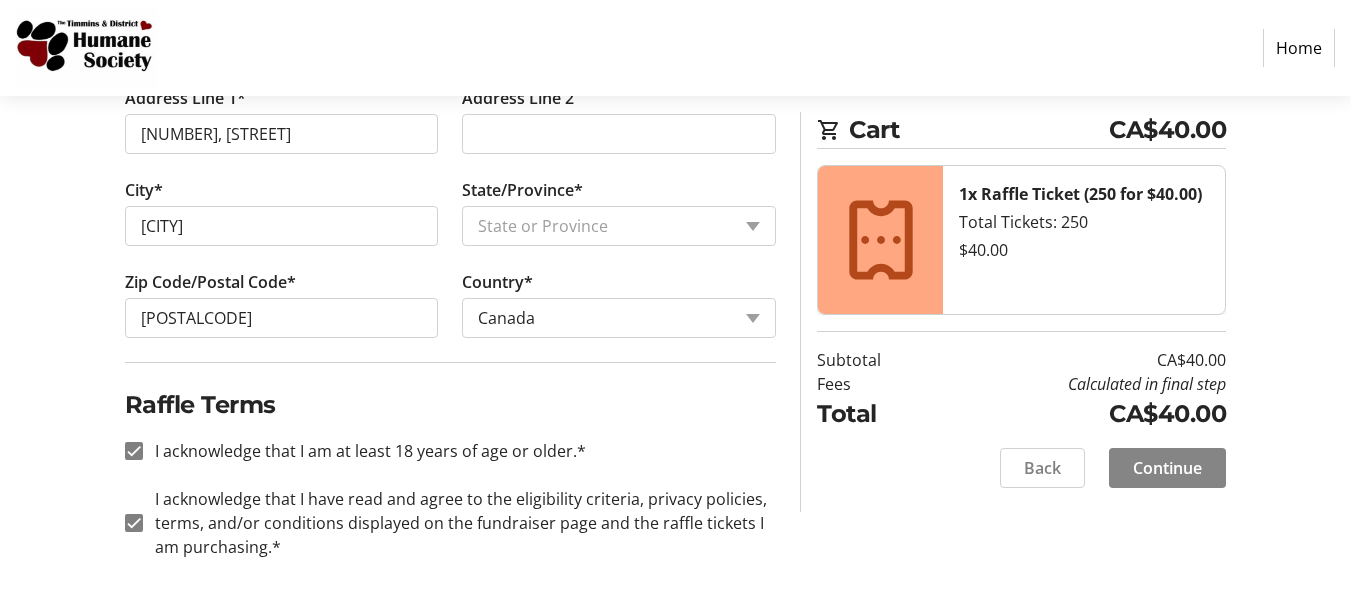 click on "Continue" 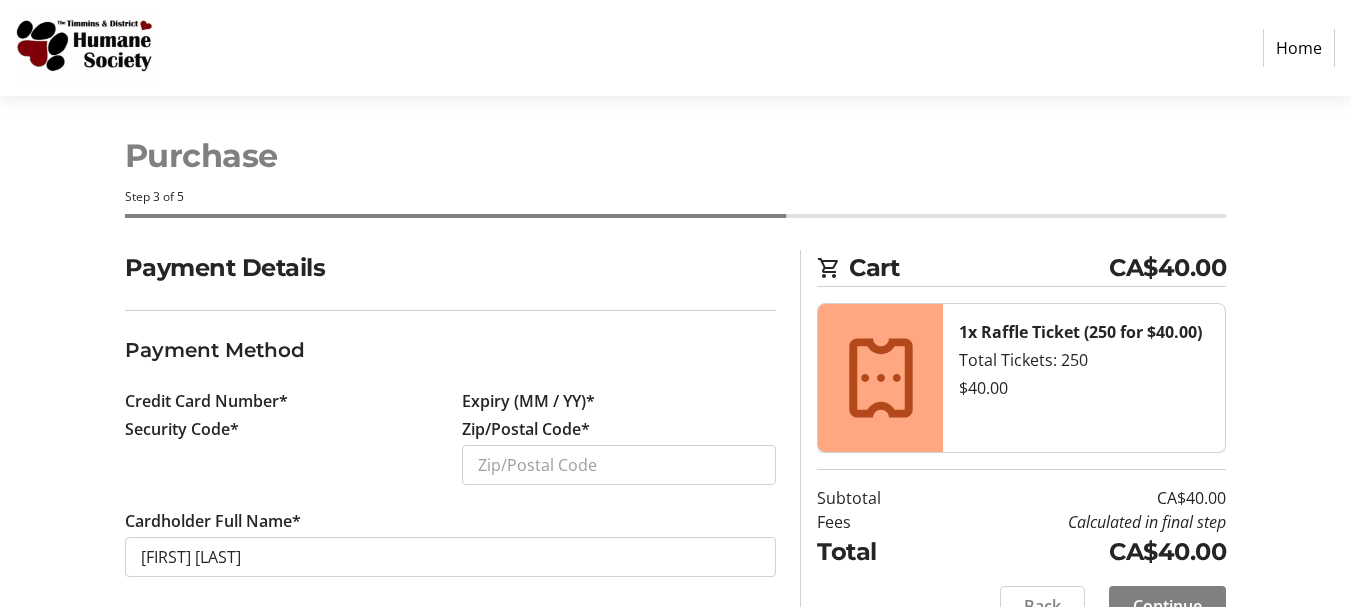 scroll, scrollTop: 0, scrollLeft: 0, axis: both 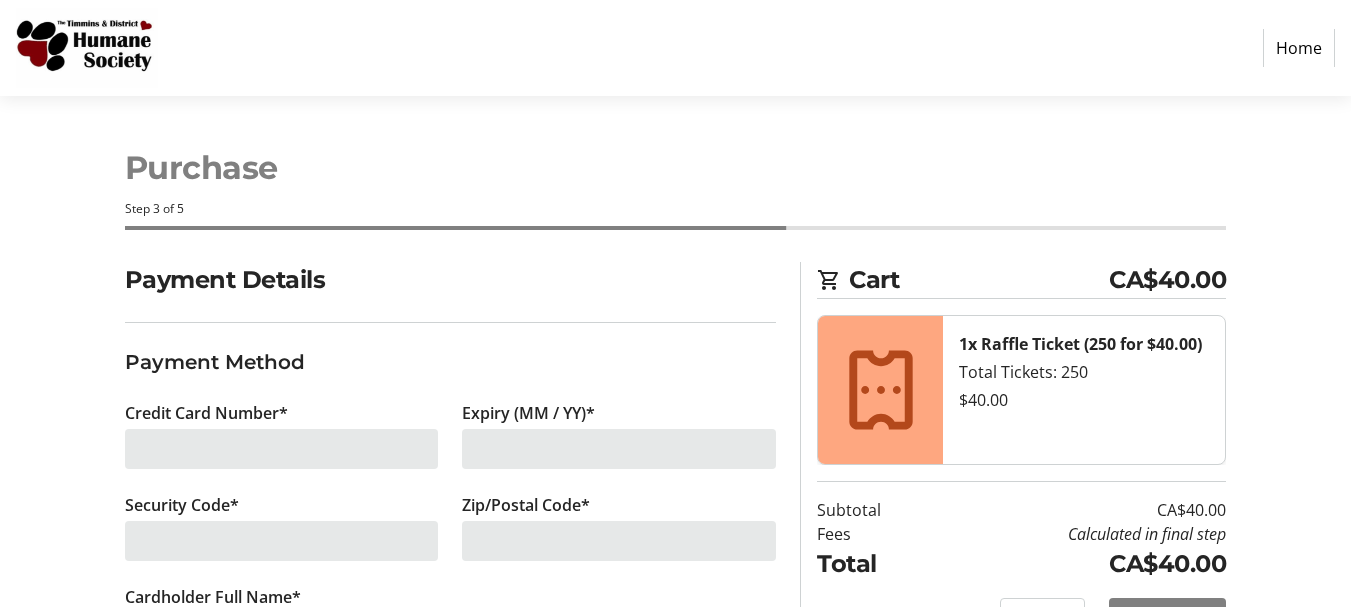 click 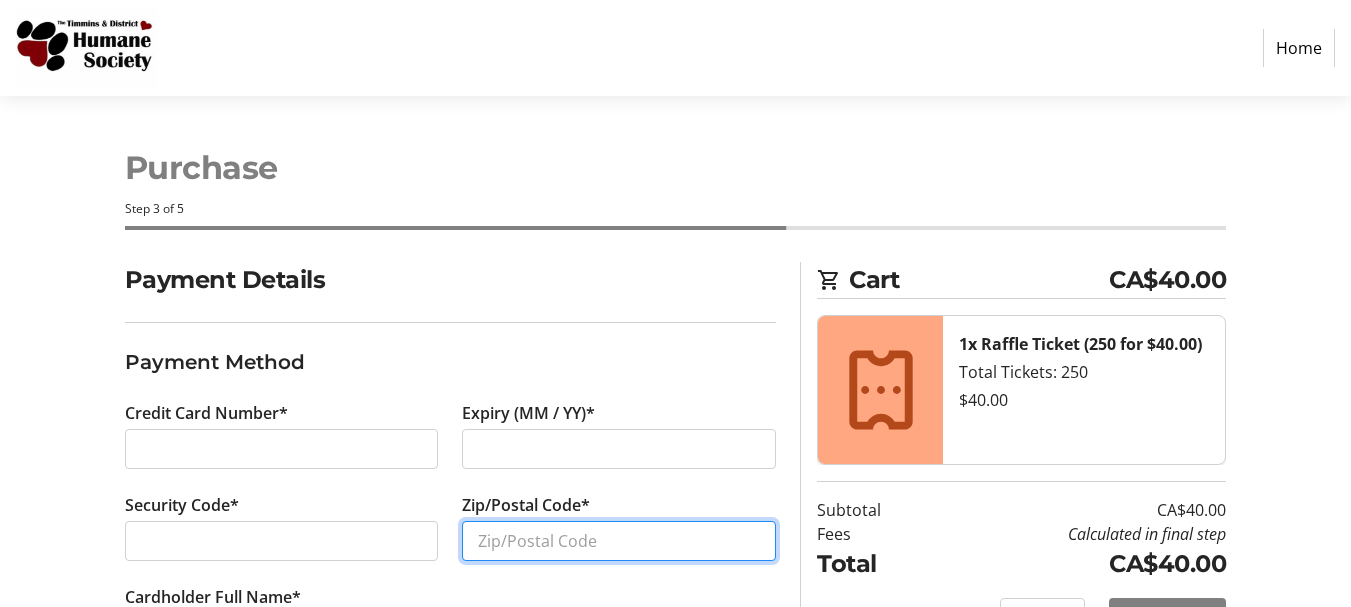 click on "Zip/Postal Code*" at bounding box center (619, 541) 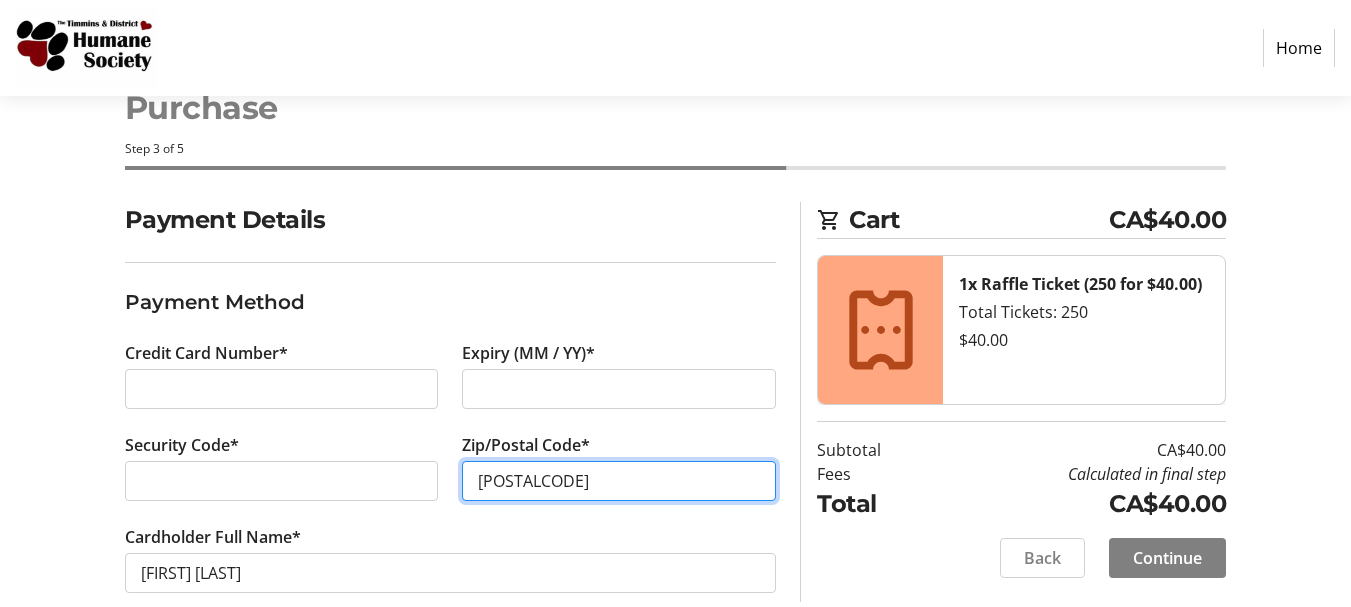 scroll, scrollTop: 94, scrollLeft: 0, axis: vertical 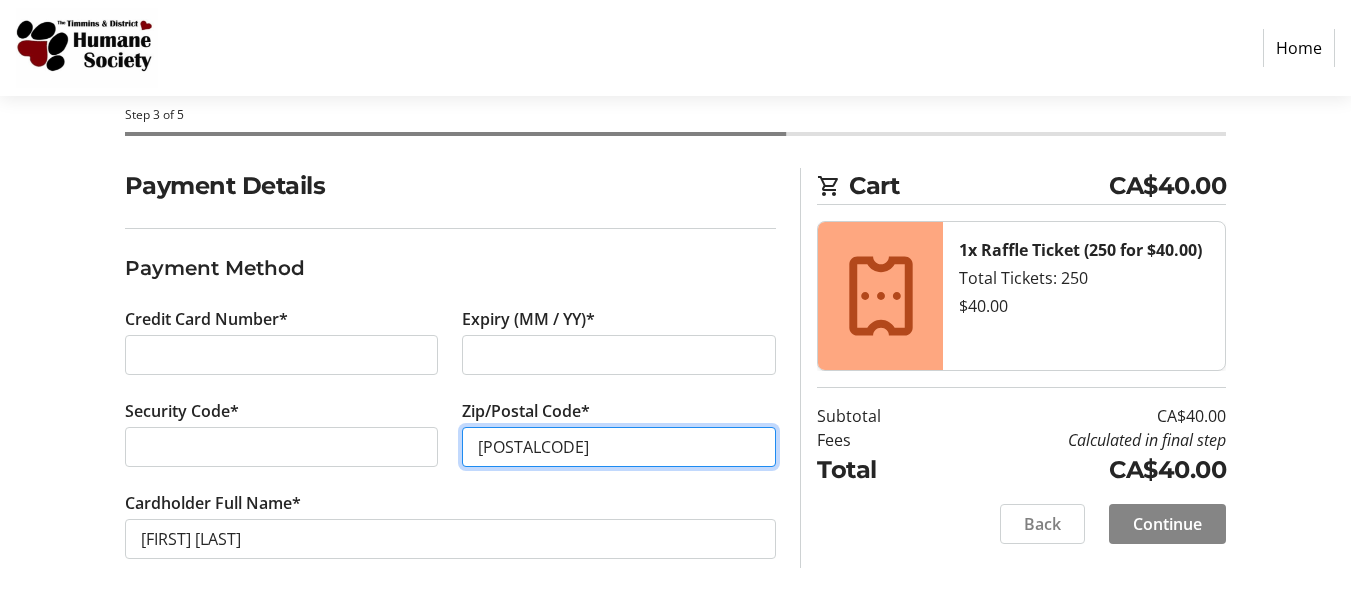 type on "[POSTALCODE]" 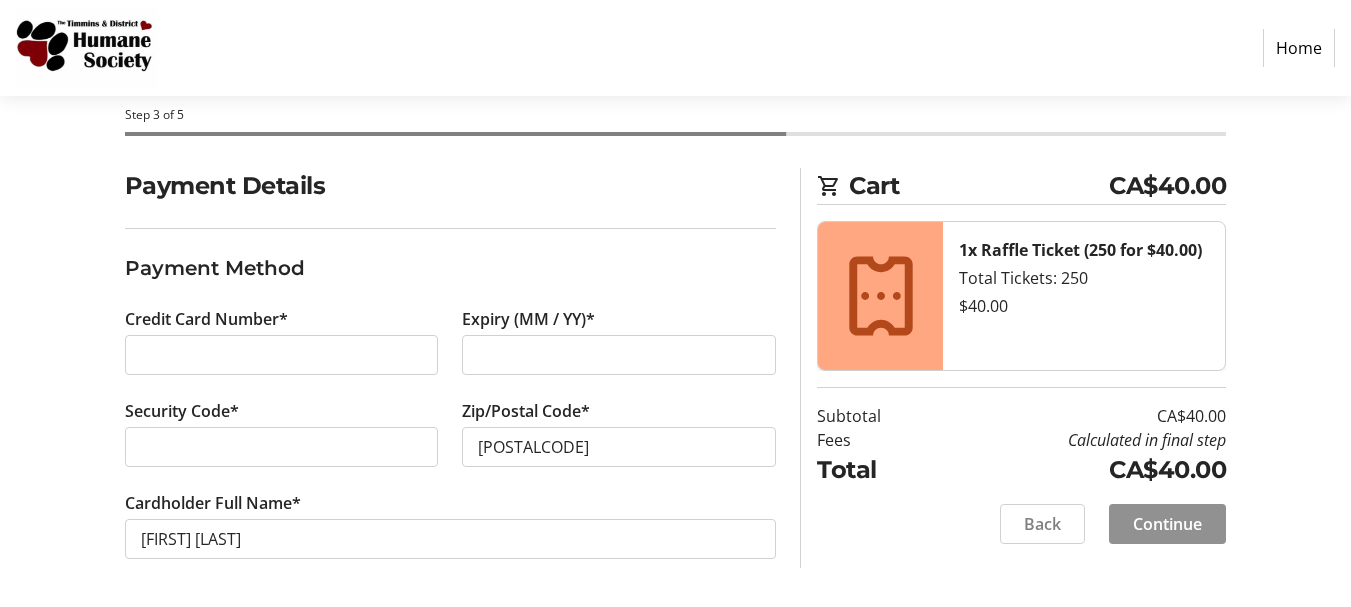 click on "Continue" 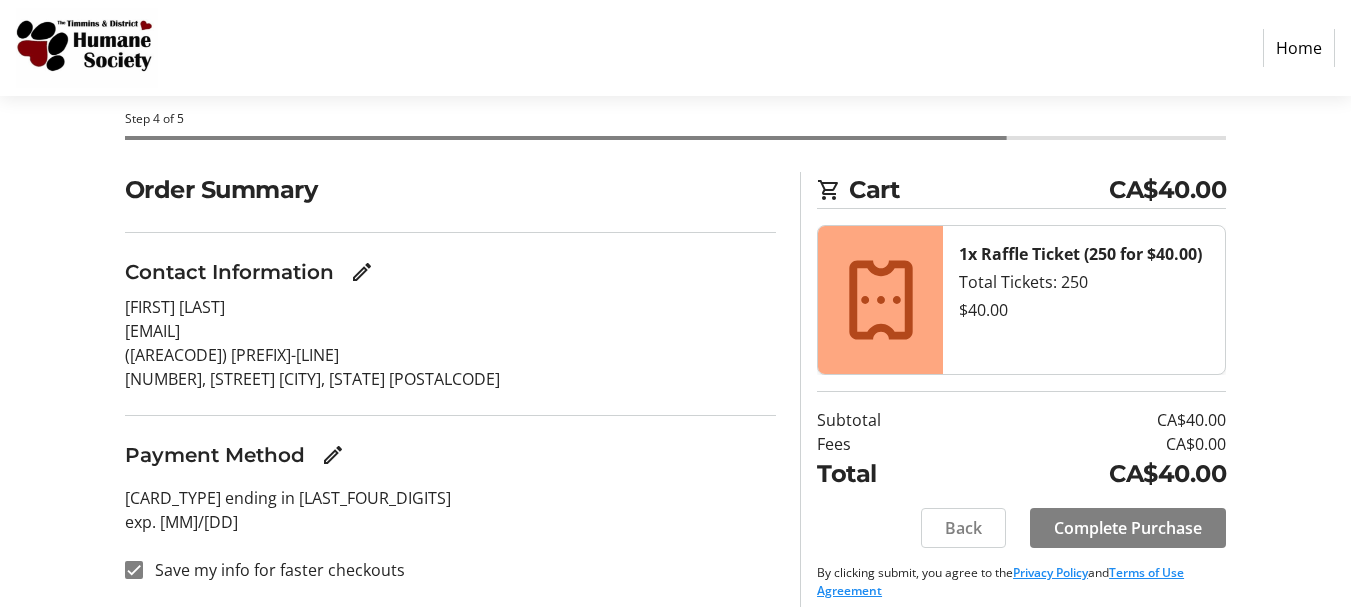 scroll, scrollTop: 107, scrollLeft: 0, axis: vertical 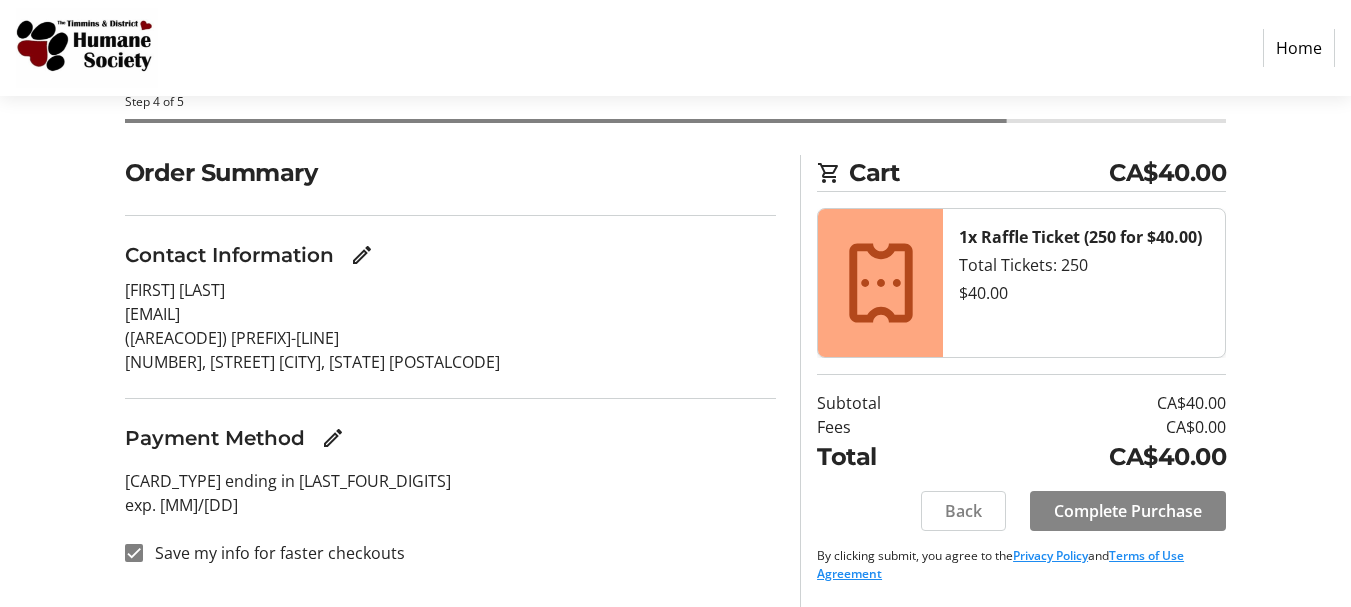 click on "Complete Purchase" 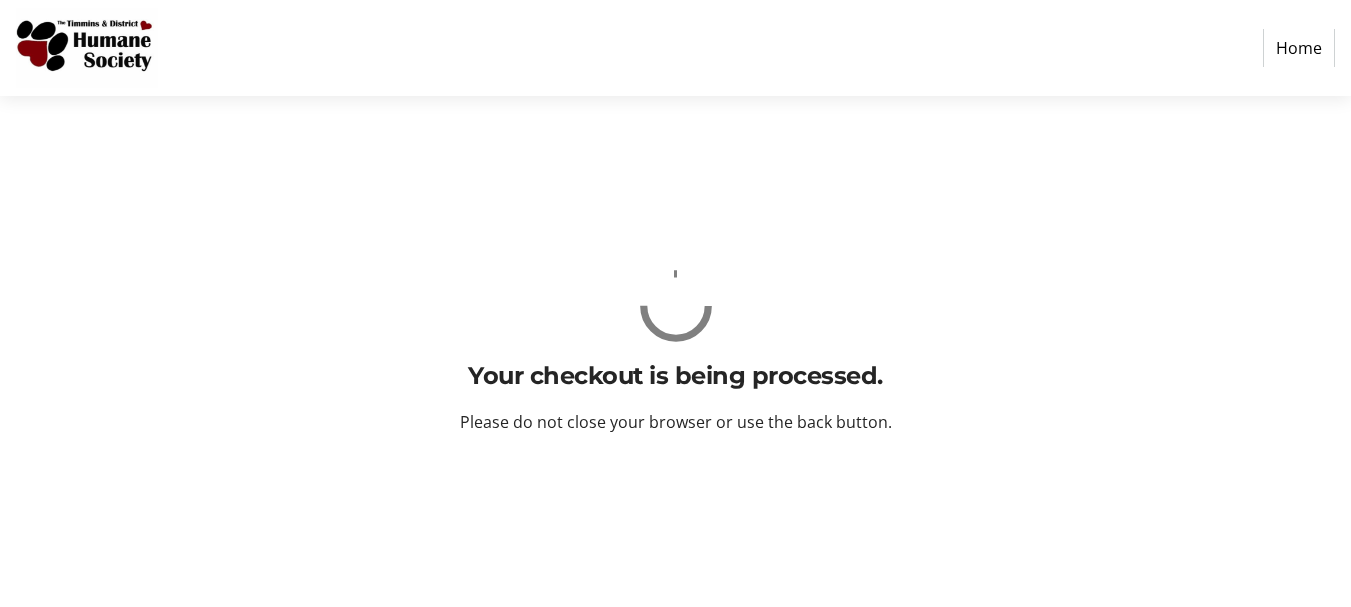 scroll, scrollTop: 0, scrollLeft: 0, axis: both 